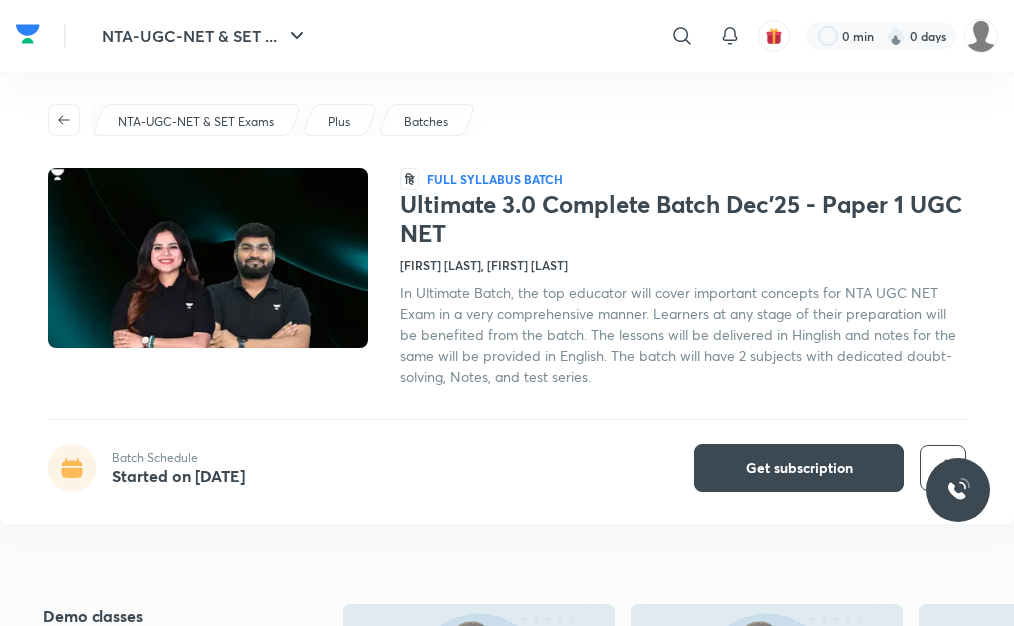 scroll, scrollTop: 0, scrollLeft: 0, axis: both 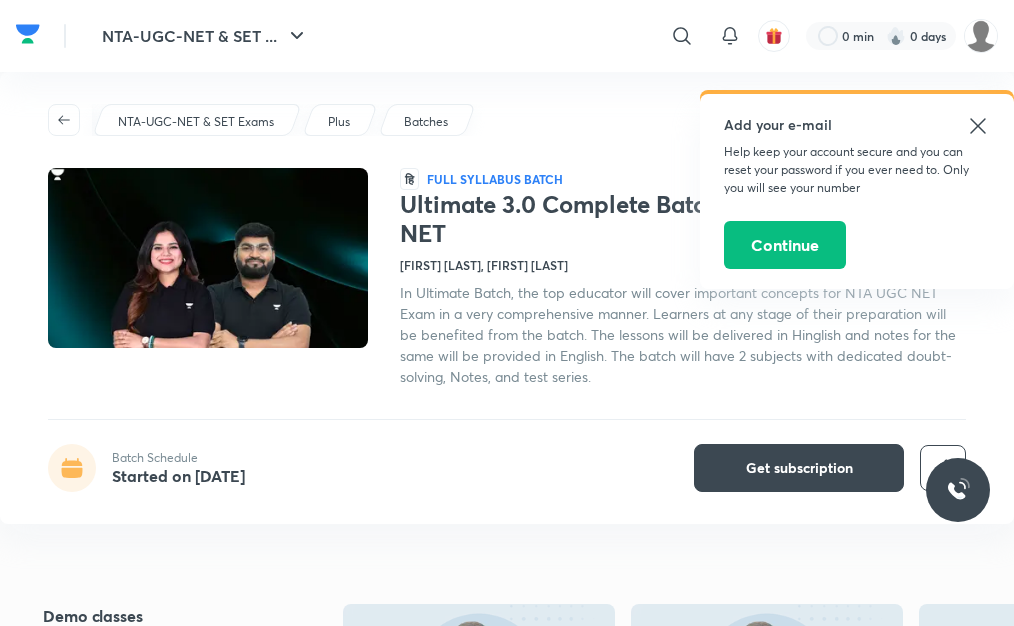 click 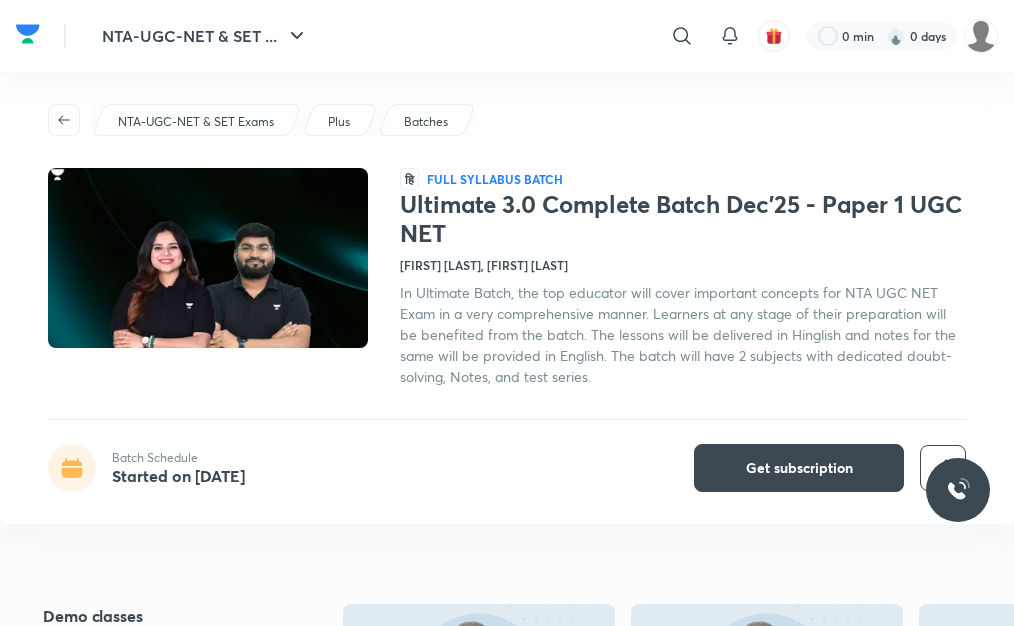 click on "Rajat Kumar, Toshiba Shukla" at bounding box center (484, 265) 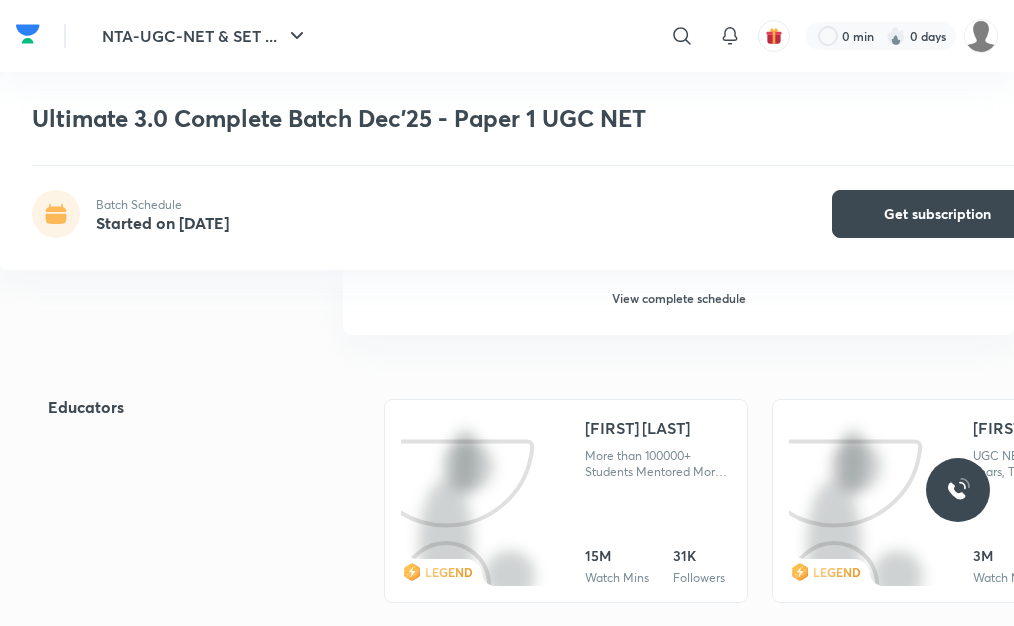 scroll, scrollTop: 1784, scrollLeft: 0, axis: vertical 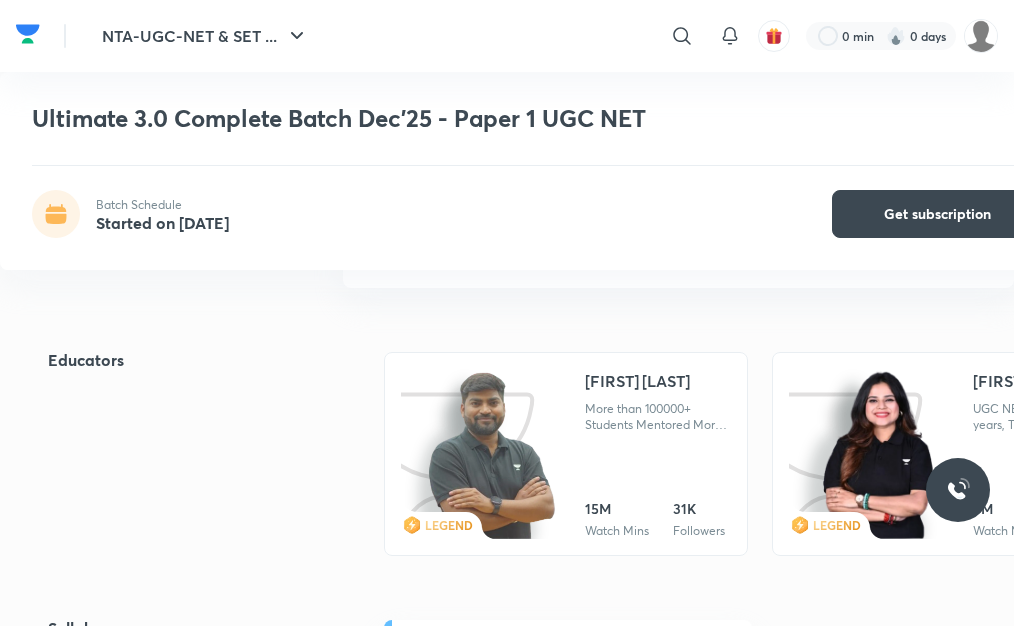 click at bounding box center [878, 455] 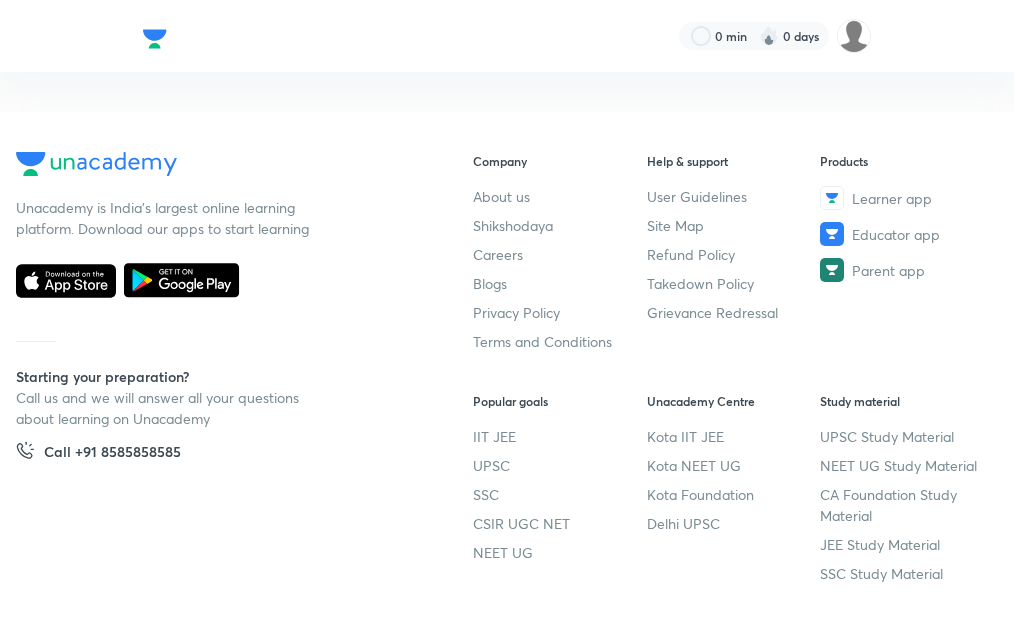 scroll, scrollTop: 0, scrollLeft: 0, axis: both 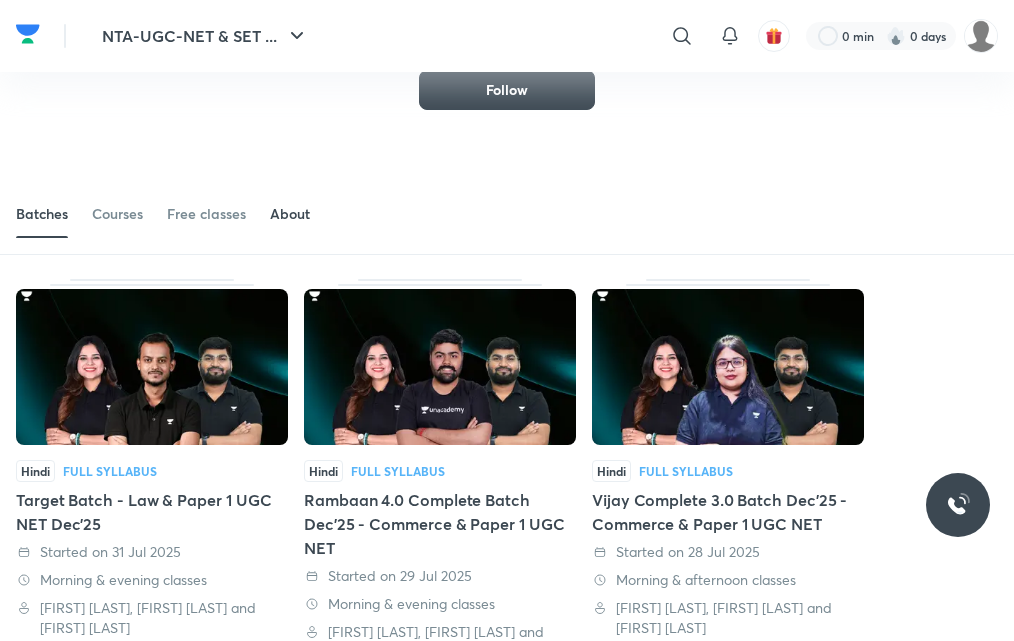 click on "About" at bounding box center (290, 214) 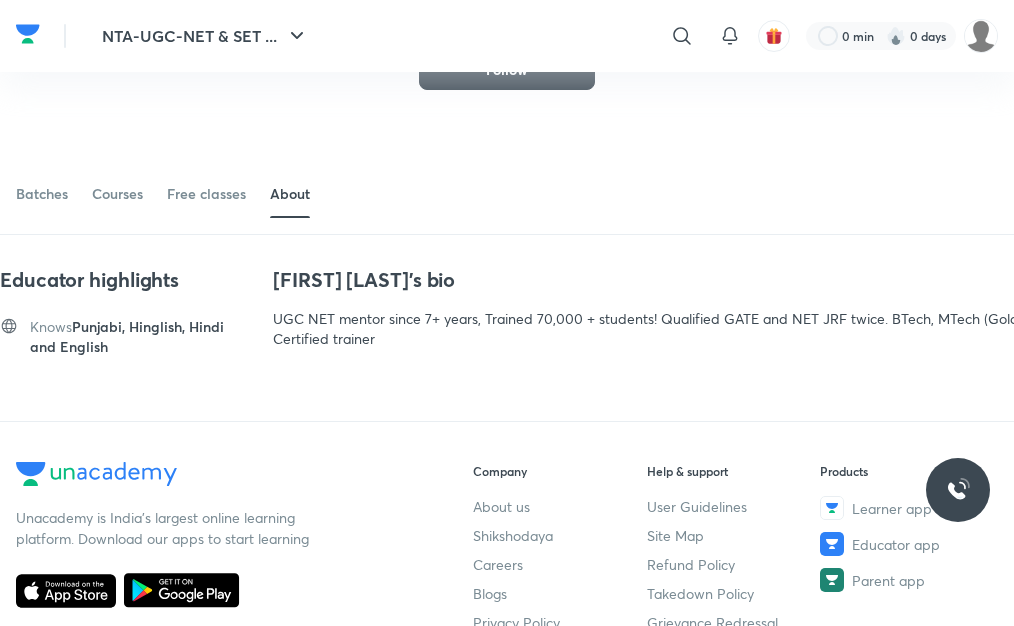 scroll, scrollTop: 110, scrollLeft: 0, axis: vertical 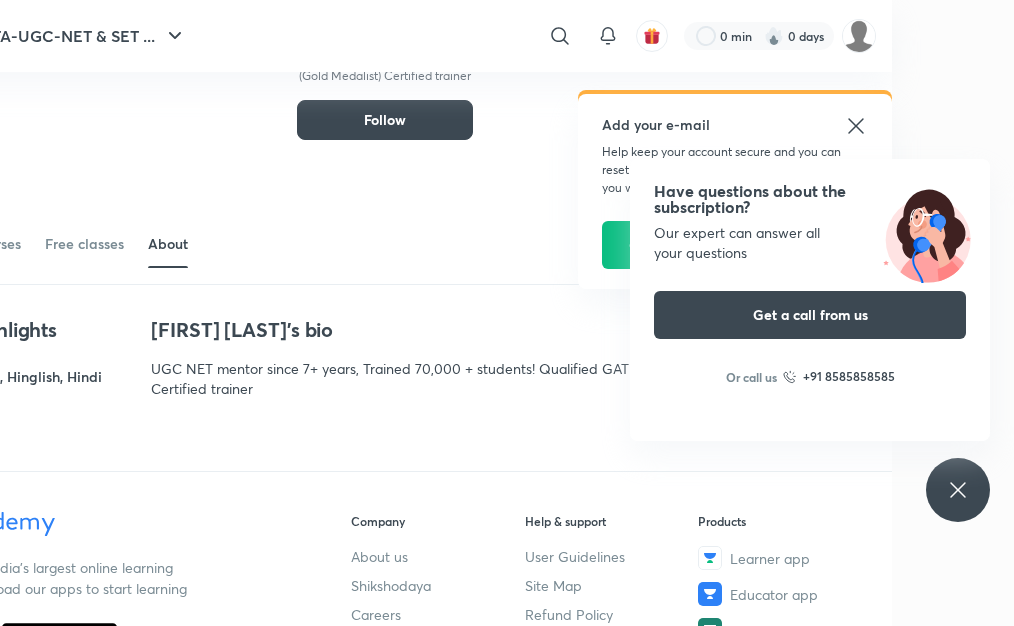 click on "Have questions about the subscription? Our expert can answer all your questions Get a call from us Or call us +91 8585858585" at bounding box center (958, 490) 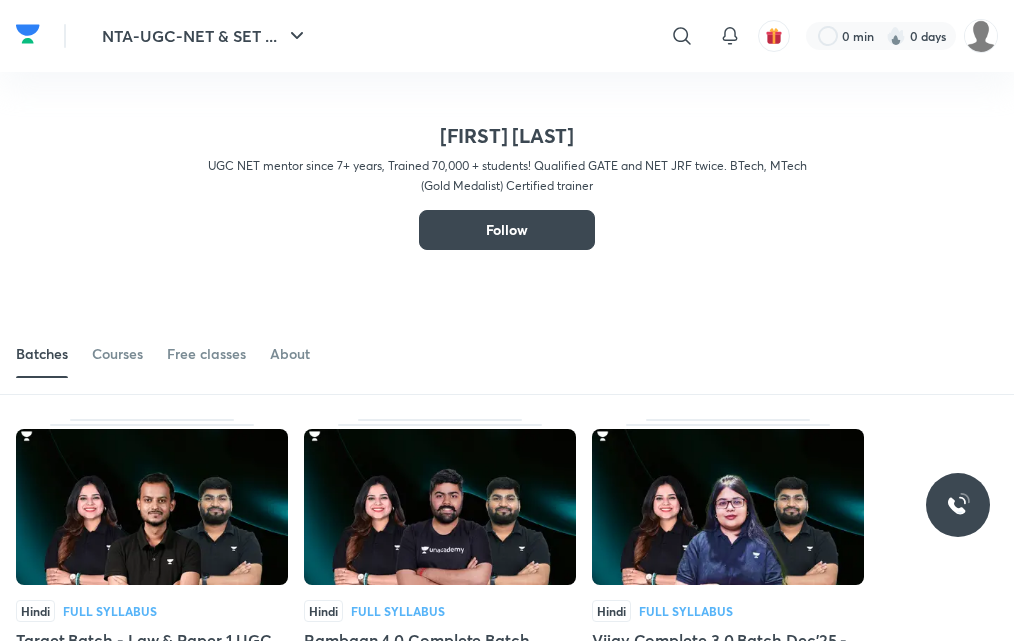 scroll, scrollTop: 160, scrollLeft: 0, axis: vertical 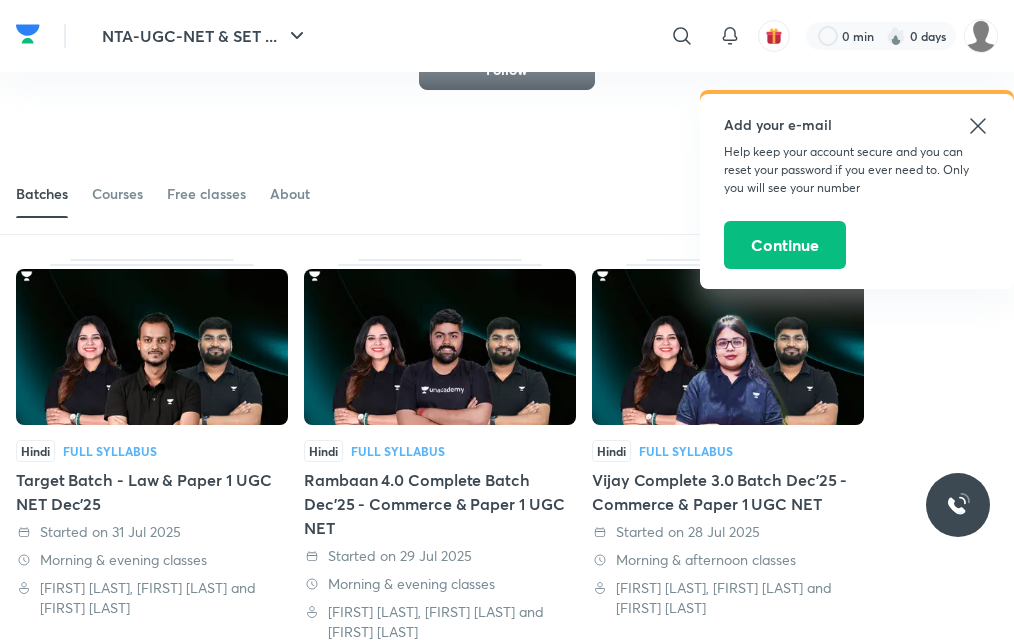 click 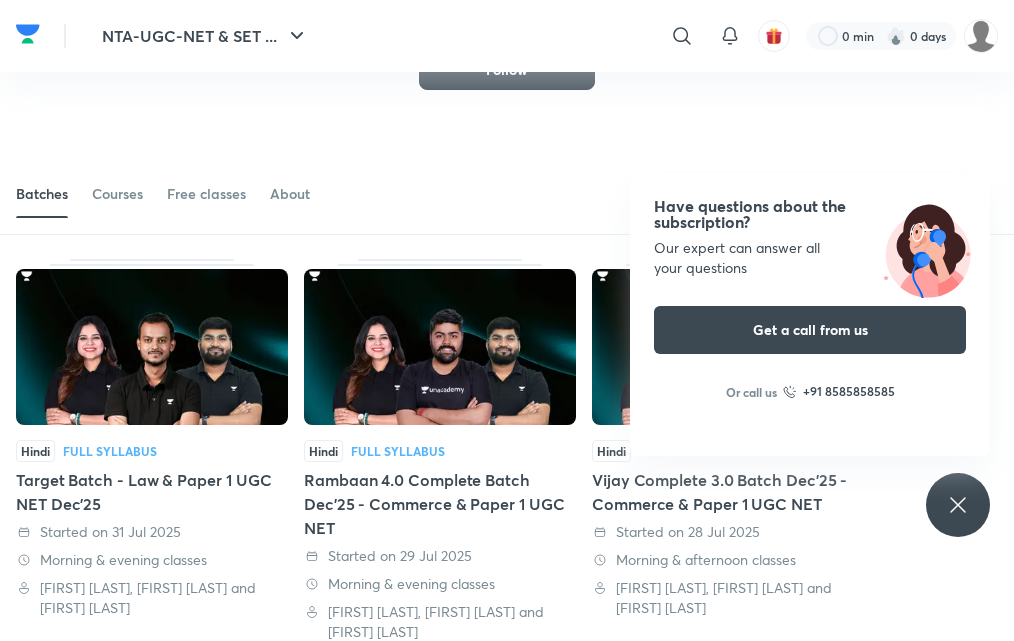 click 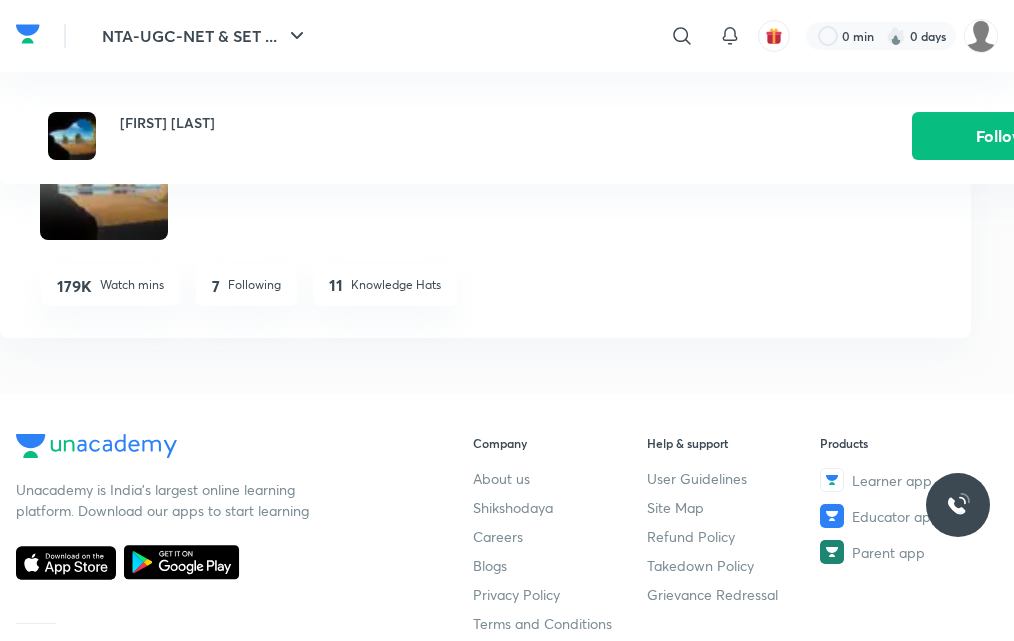 scroll, scrollTop: 394, scrollLeft: 0, axis: vertical 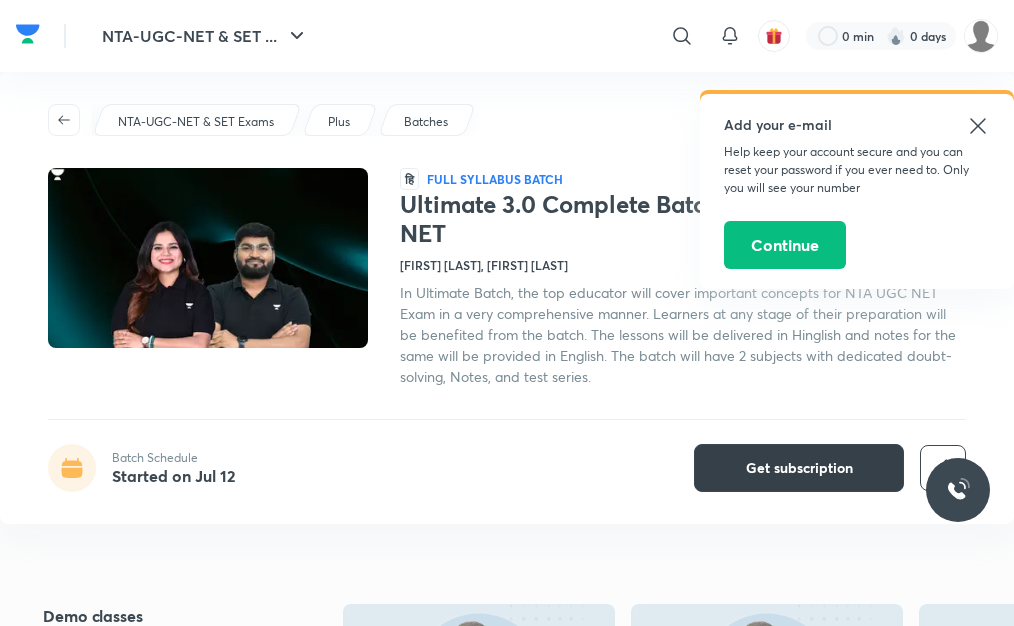 click on "Get subscription" at bounding box center (799, 468) 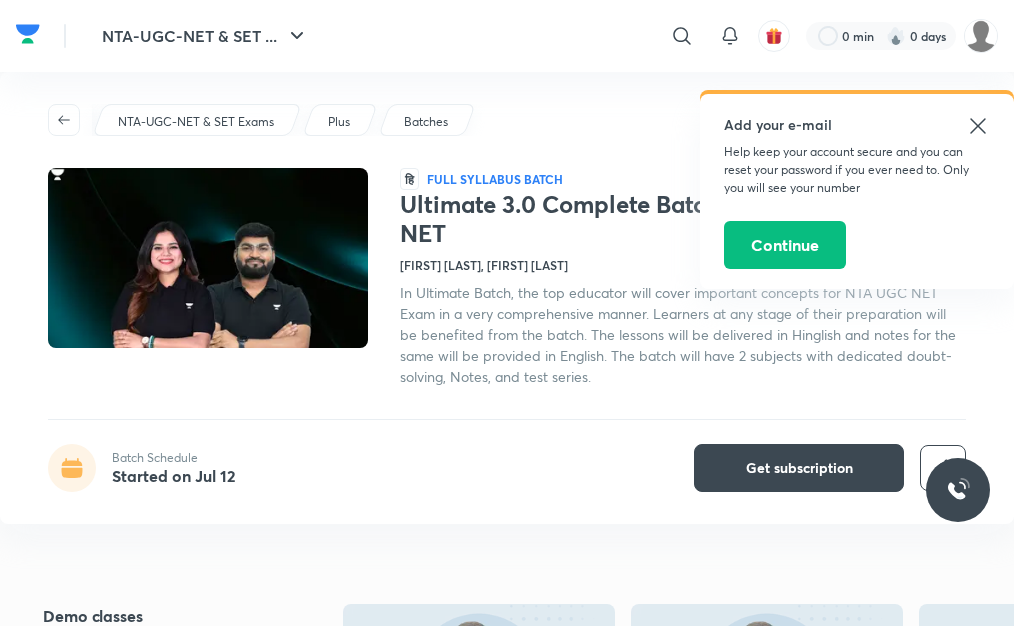 drag, startPoint x: 967, startPoint y: 131, endPoint x: 957, endPoint y: 118, distance: 16.40122 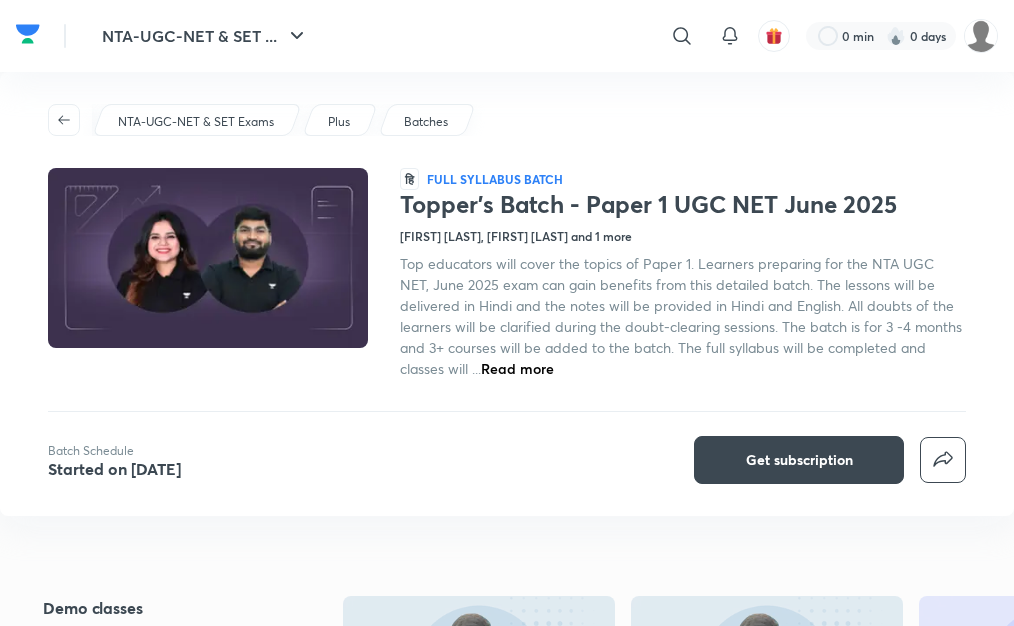 scroll, scrollTop: 0, scrollLeft: 0, axis: both 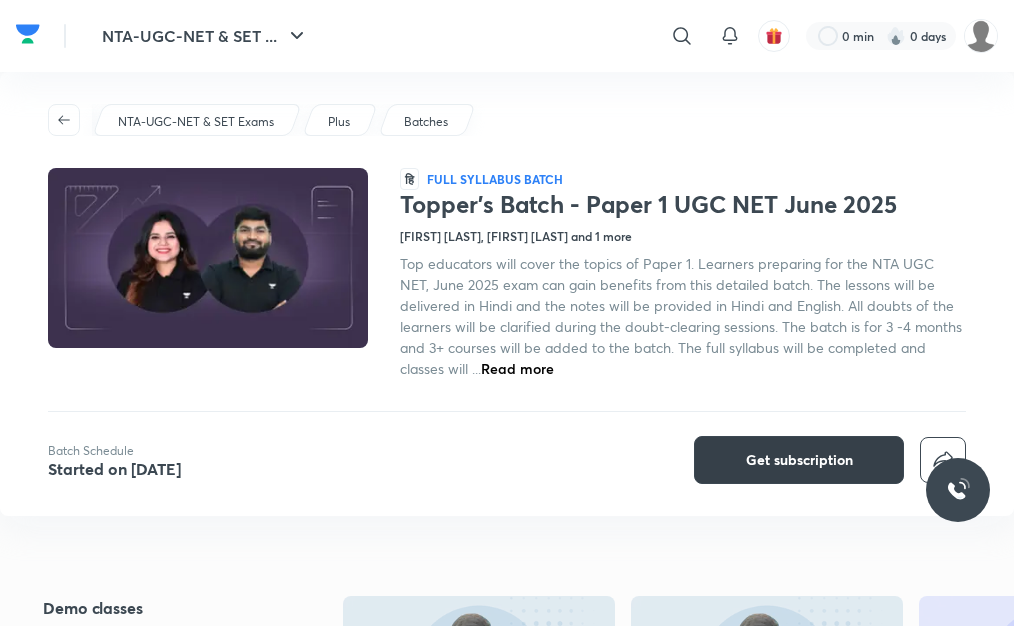 click on "Get subscription" at bounding box center (799, 460) 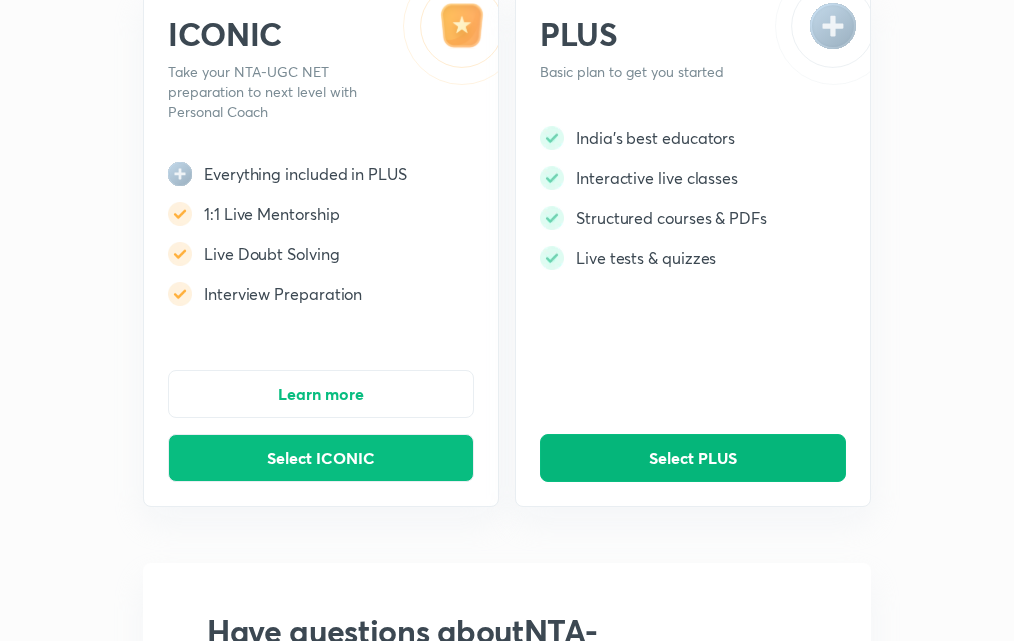 scroll, scrollTop: 100, scrollLeft: 0, axis: vertical 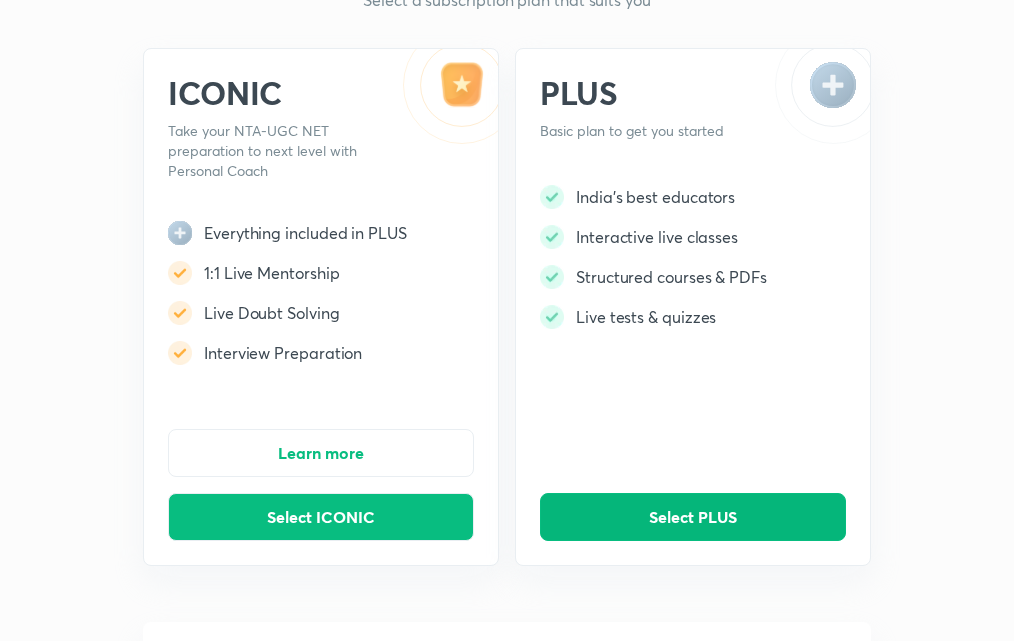 click on "Select PLUS" at bounding box center (693, 517) 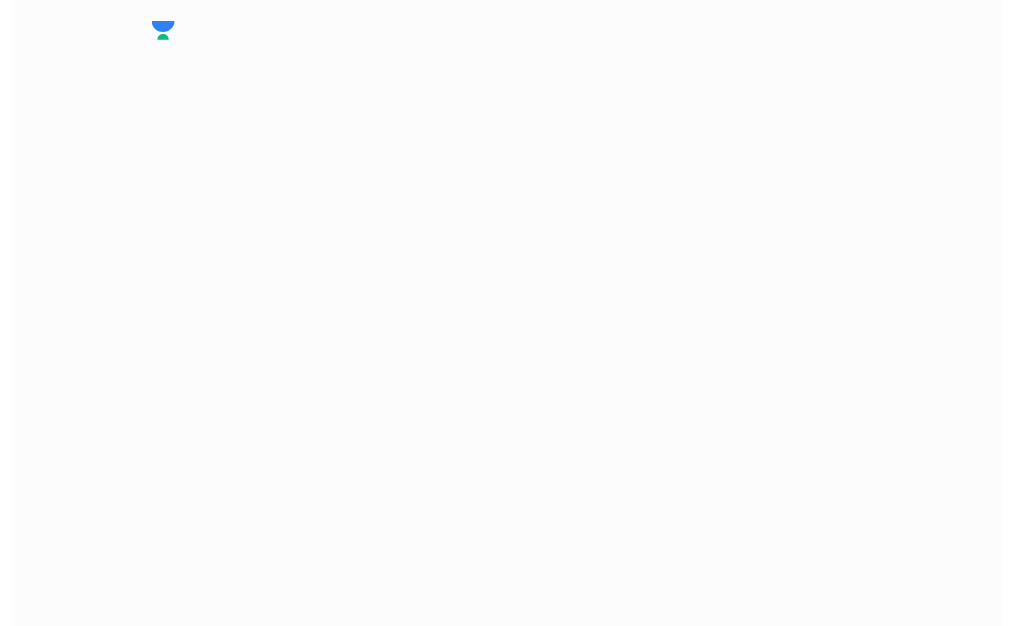 scroll, scrollTop: 0, scrollLeft: 0, axis: both 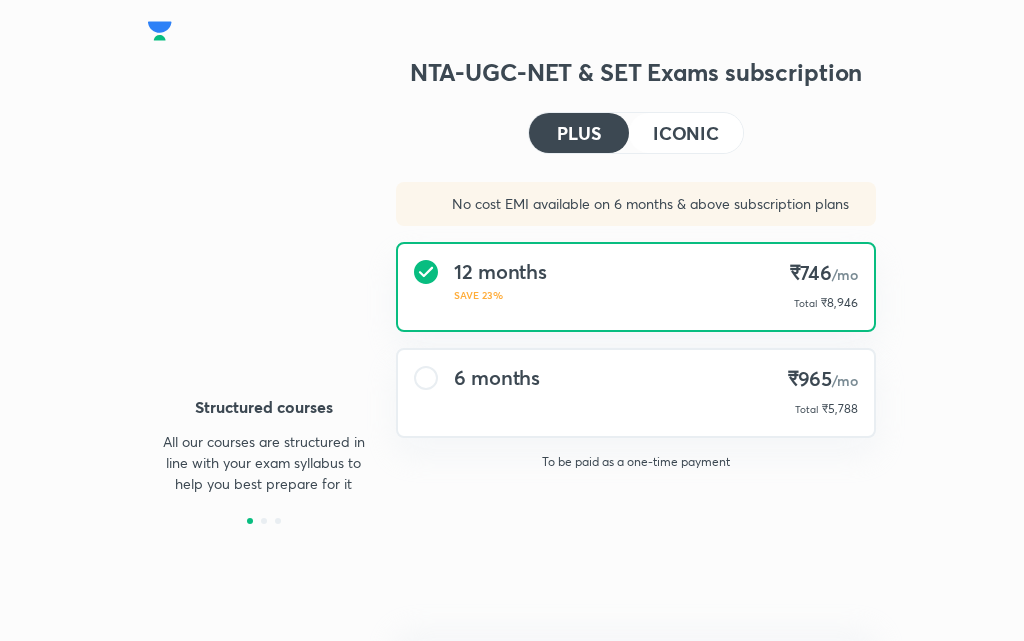 type on "UNLOCK" 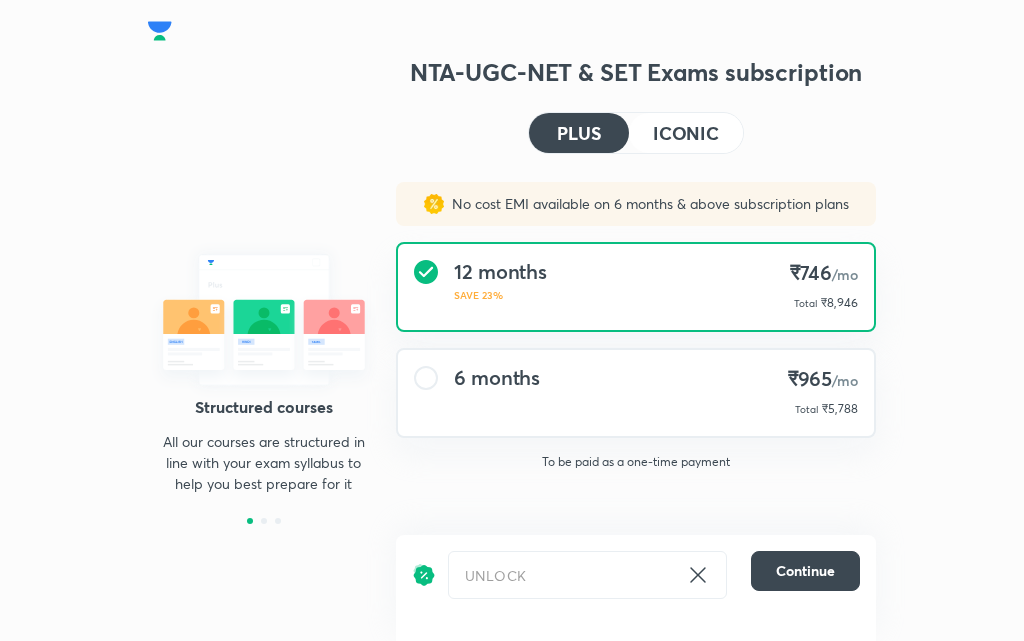click on "6 months ₹965  /mo Total ₹5,788" at bounding box center (636, 393) 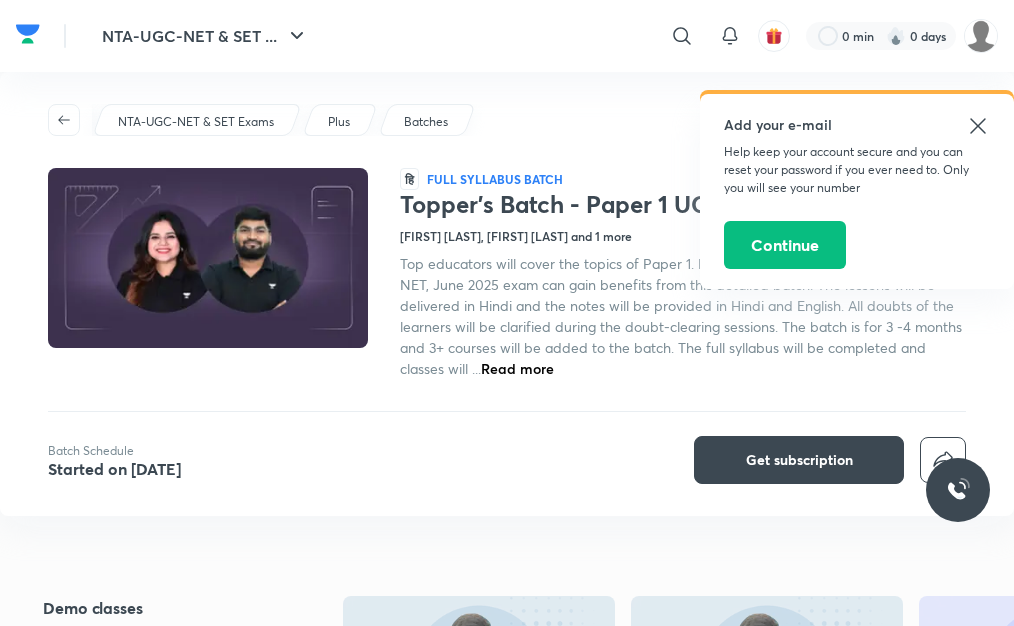 click 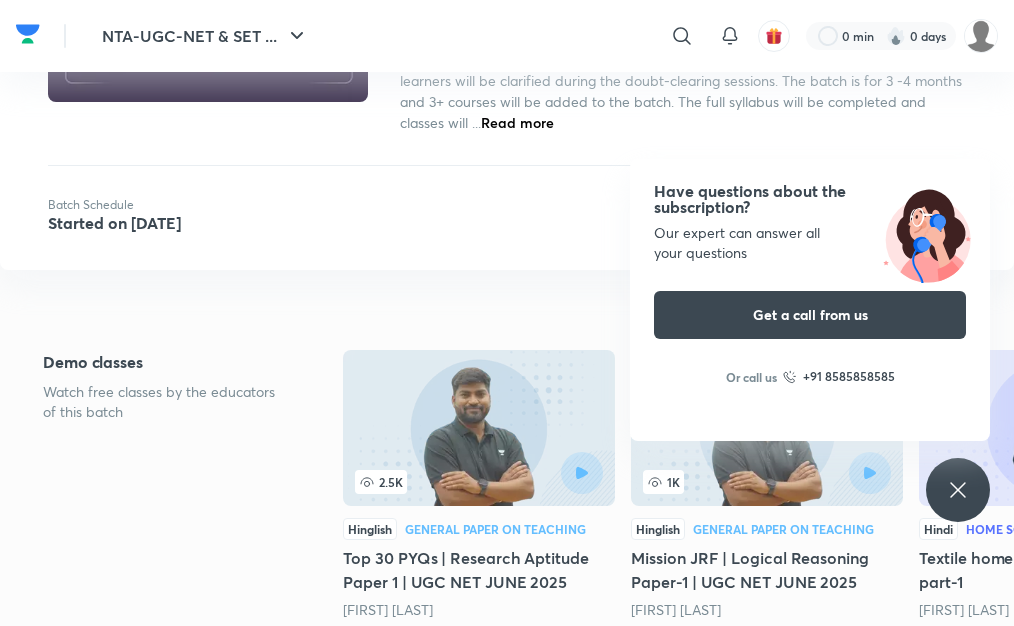 scroll, scrollTop: 400, scrollLeft: 0, axis: vertical 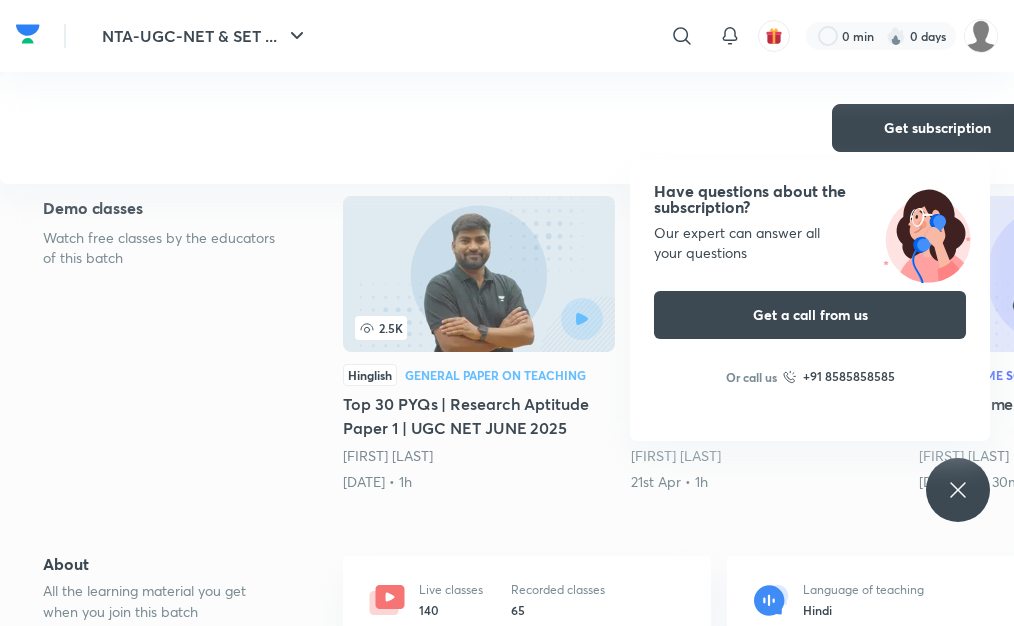 click 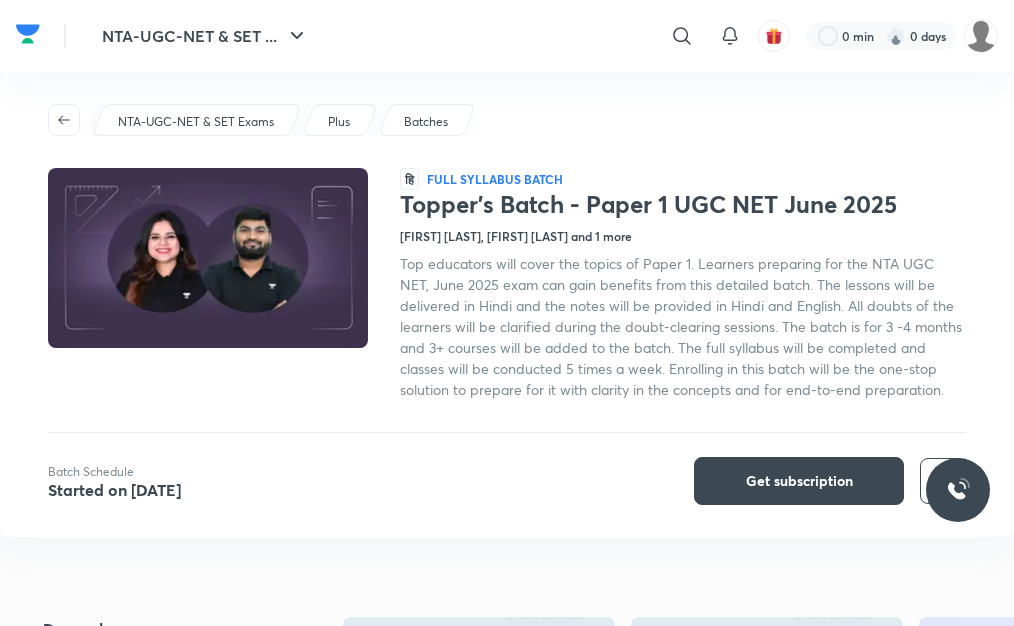 scroll, scrollTop: 0, scrollLeft: 0, axis: both 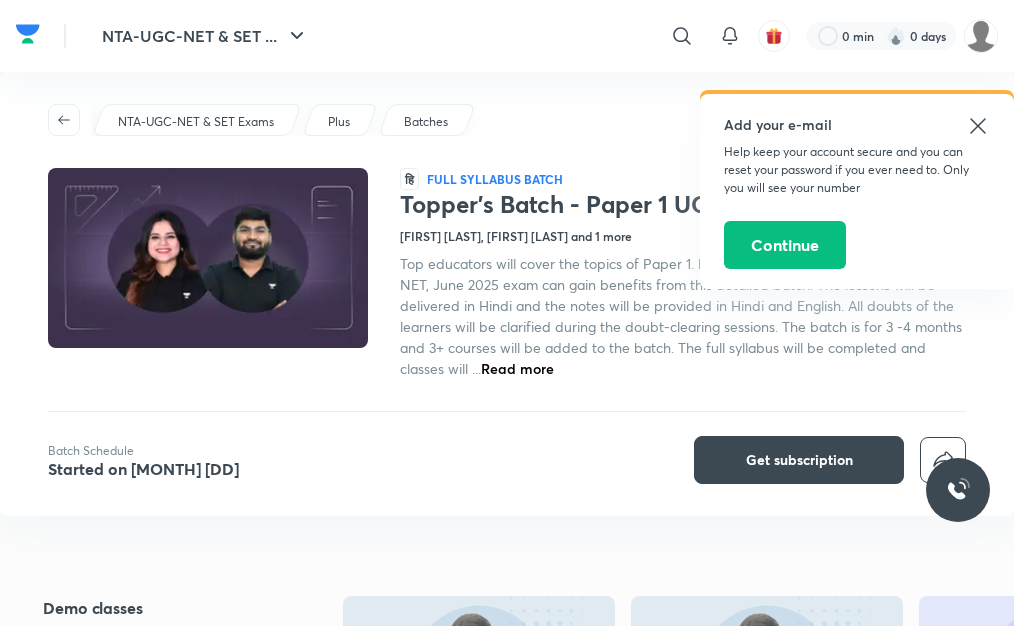 click 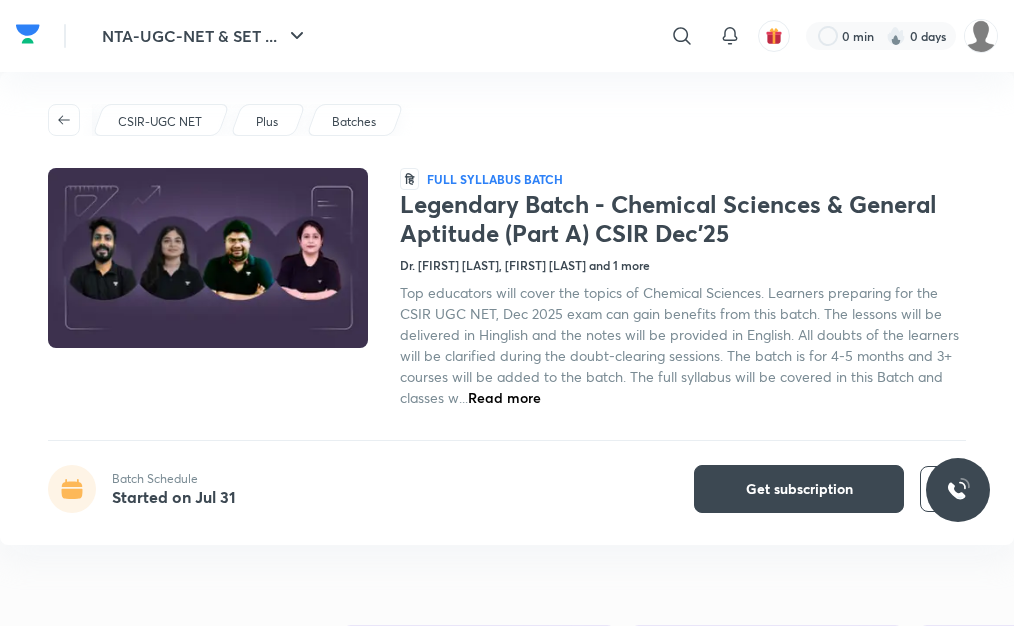 scroll, scrollTop: 0, scrollLeft: 0, axis: both 